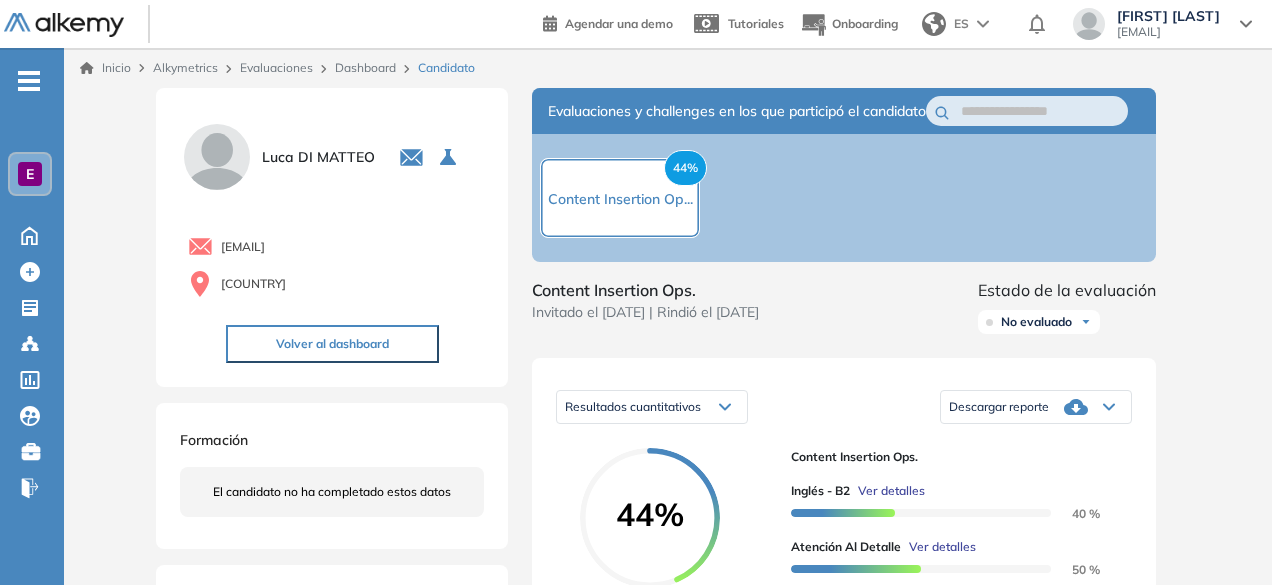 scroll, scrollTop: 782, scrollLeft: 0, axis: vertical 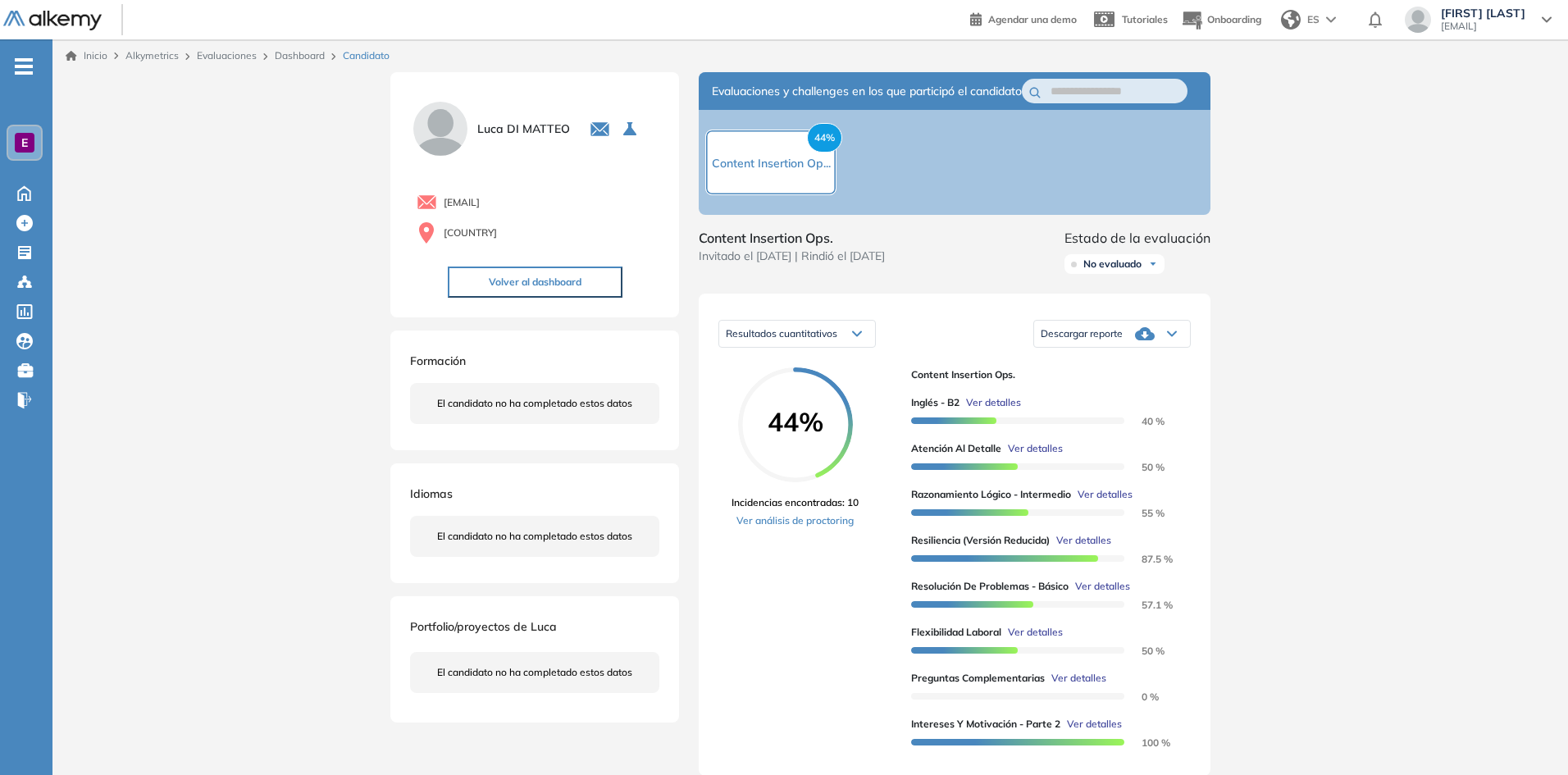 click on "Dashboard" at bounding box center [299, 55] 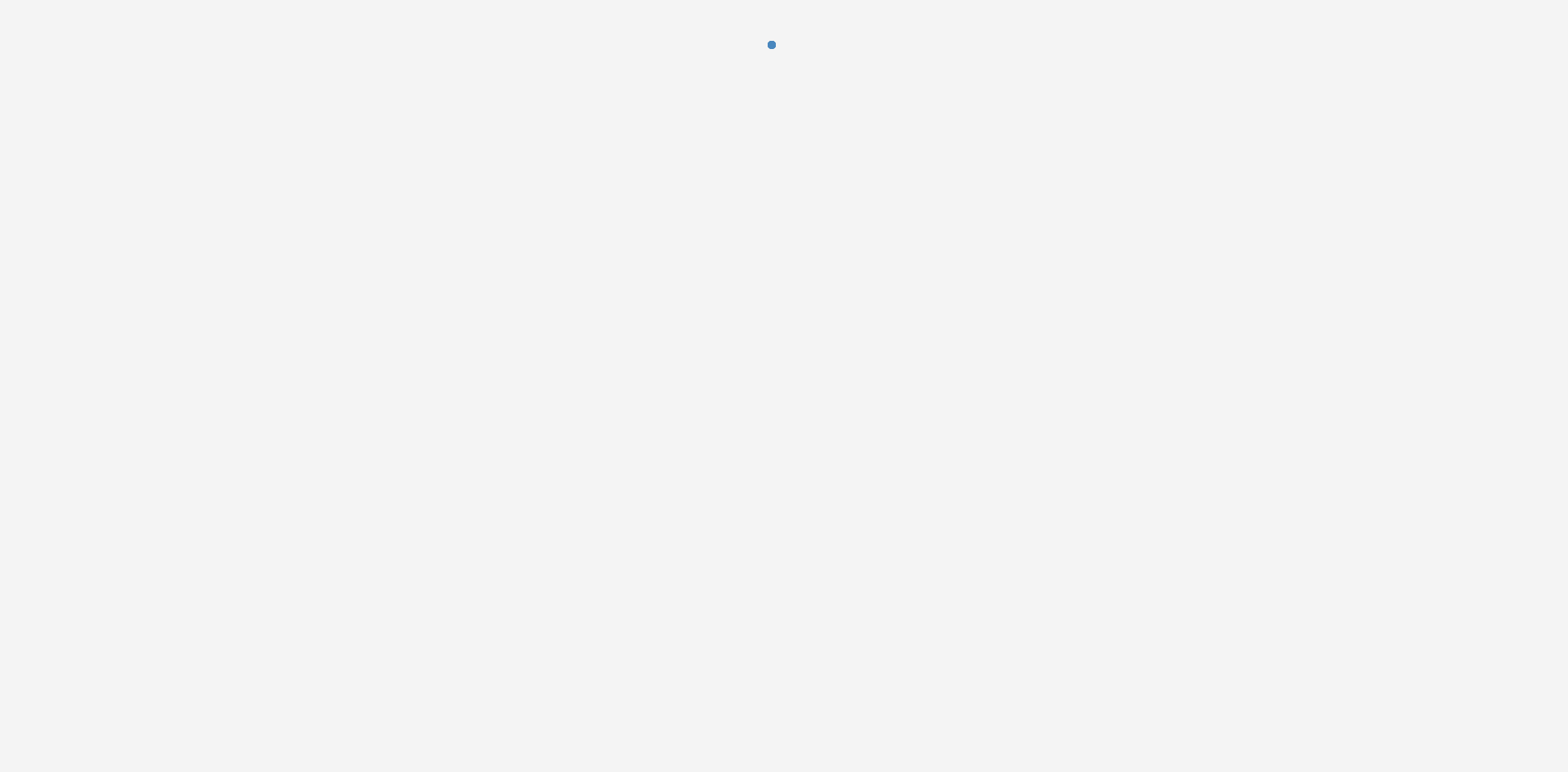 scroll, scrollTop: 0, scrollLeft: 0, axis: both 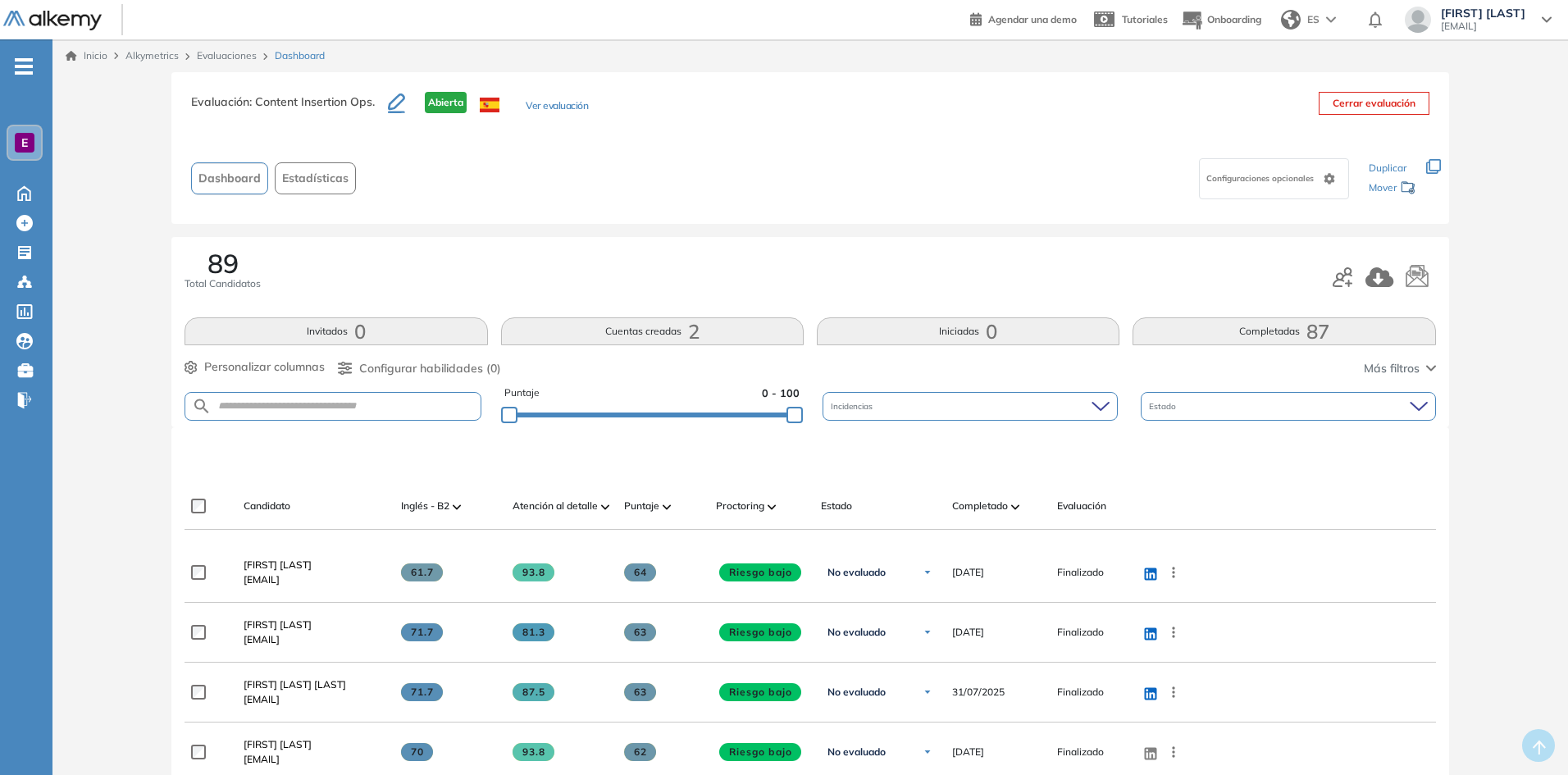 click at bounding box center [1015, 507] 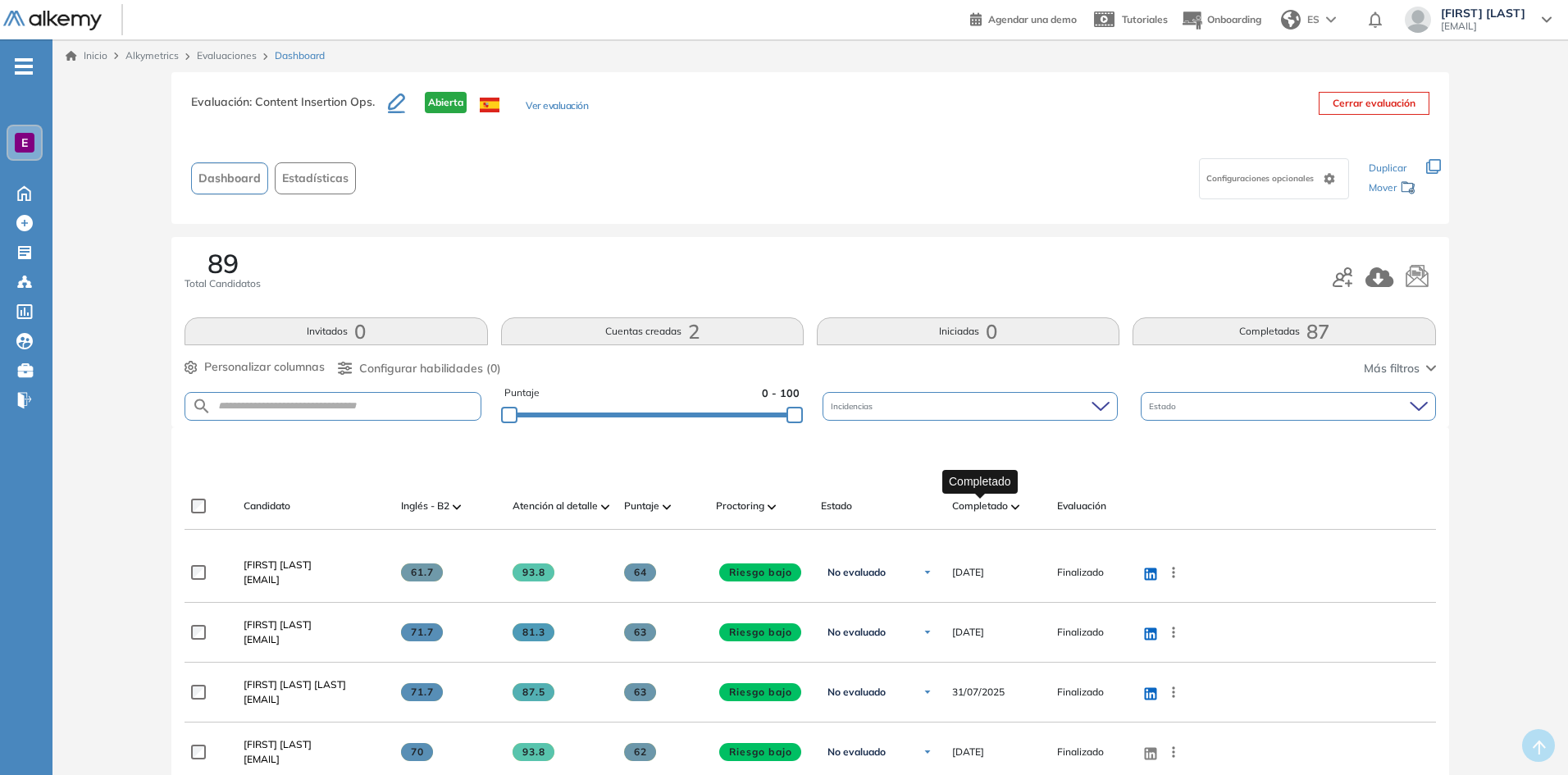 click on "Completado" at bounding box center [980, 506] 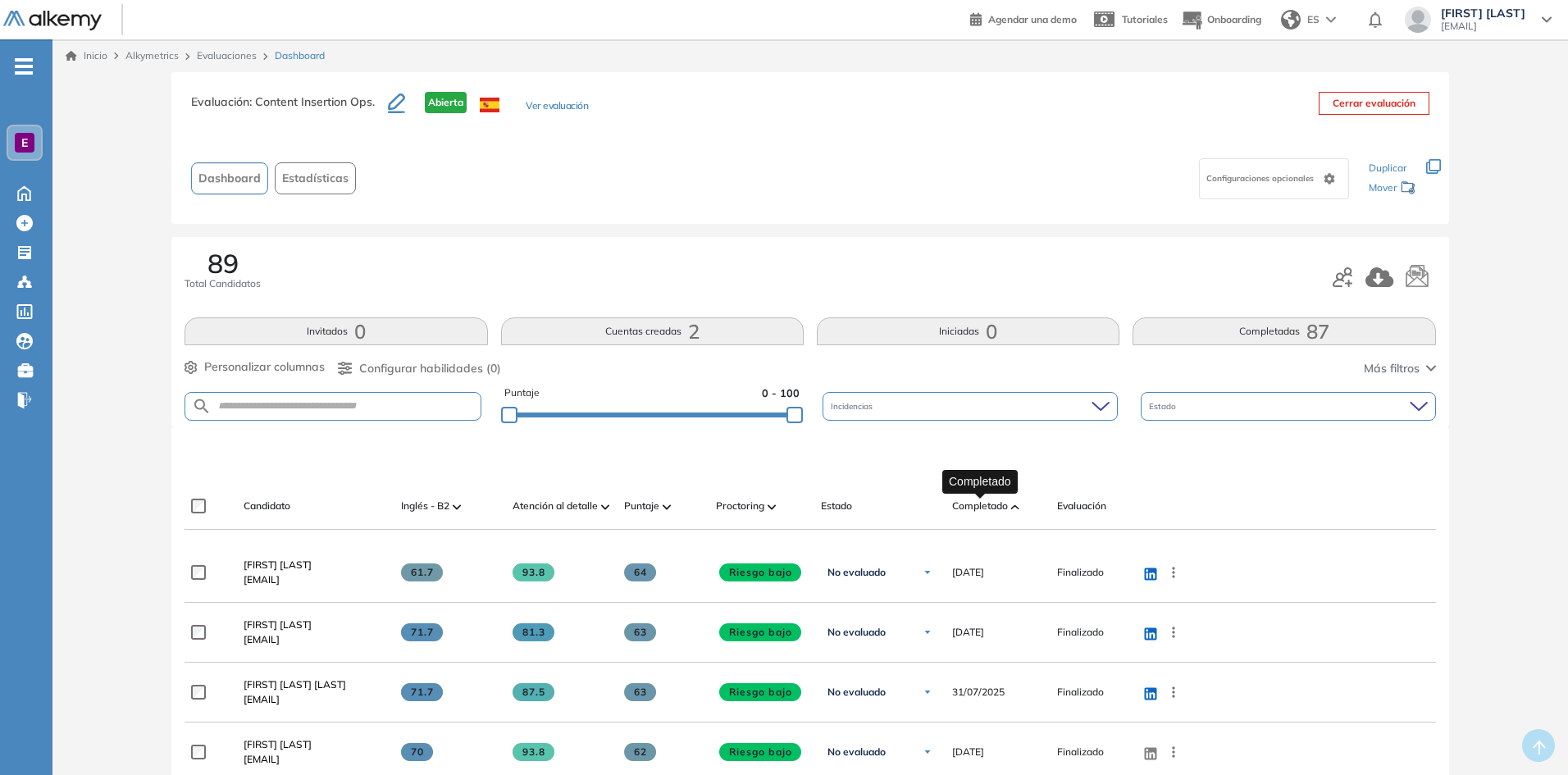 click on "Completado" at bounding box center (980, 506) 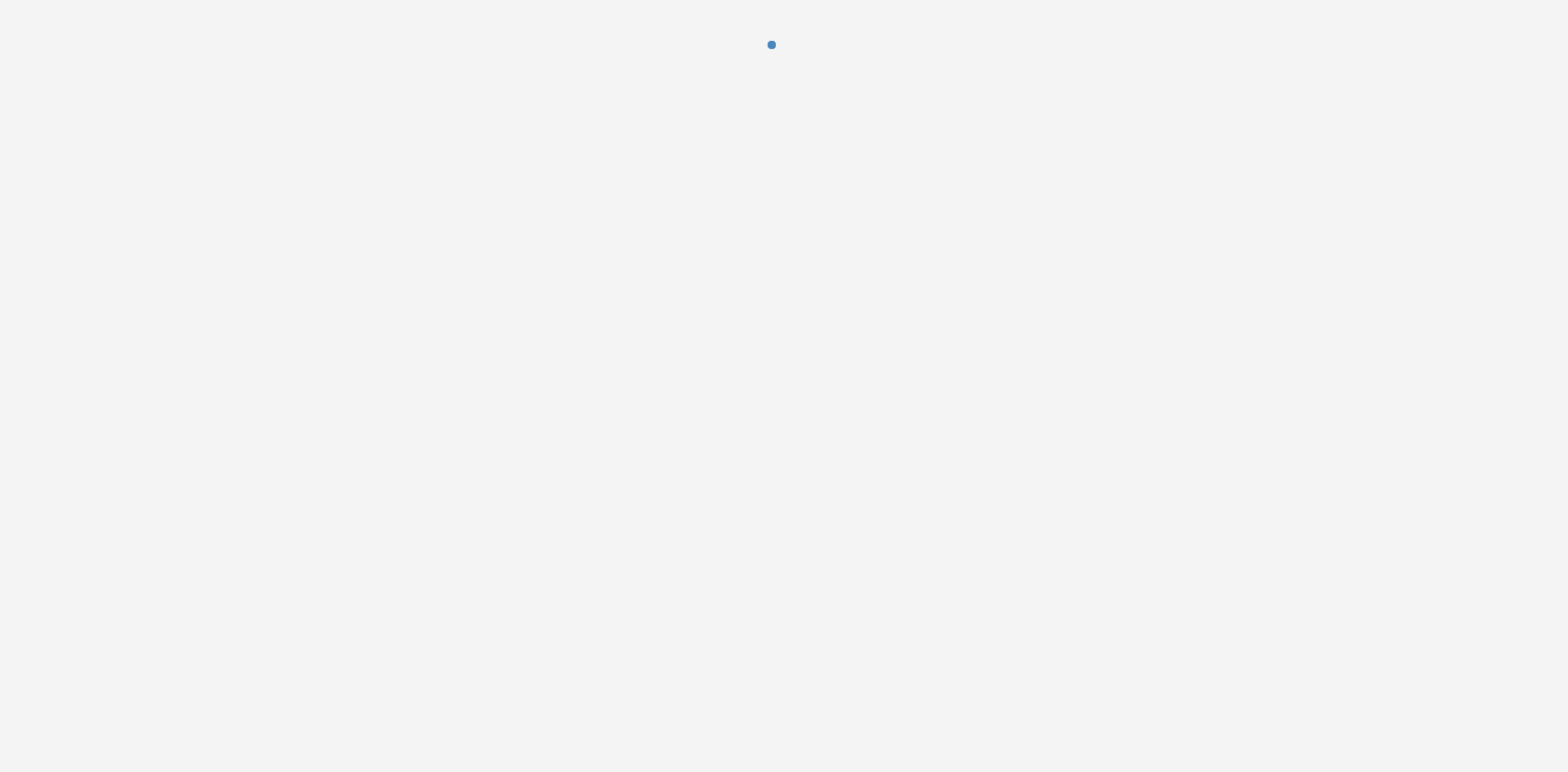 scroll, scrollTop: 0, scrollLeft: 0, axis: both 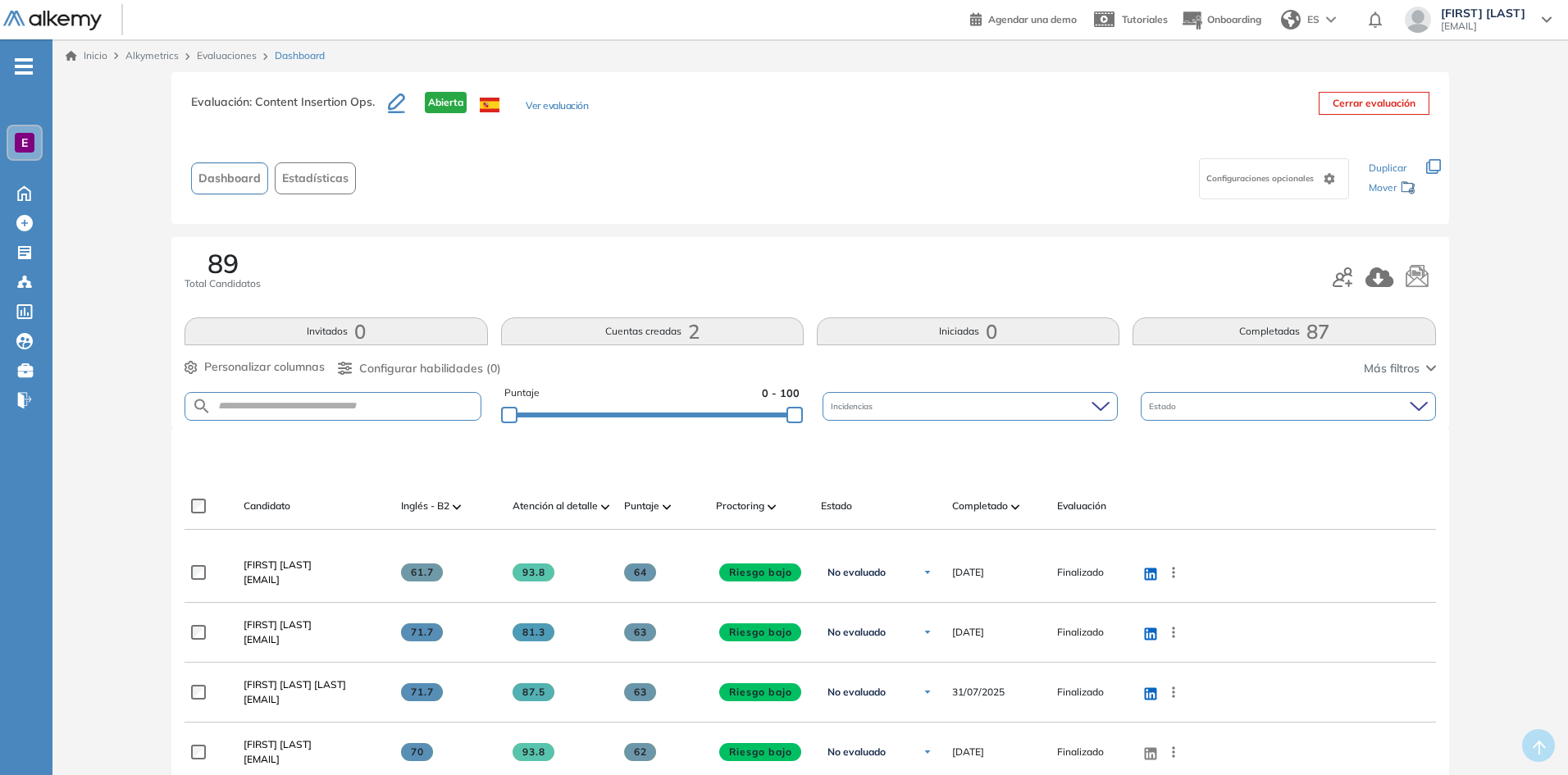 click at bounding box center [1015, 507] 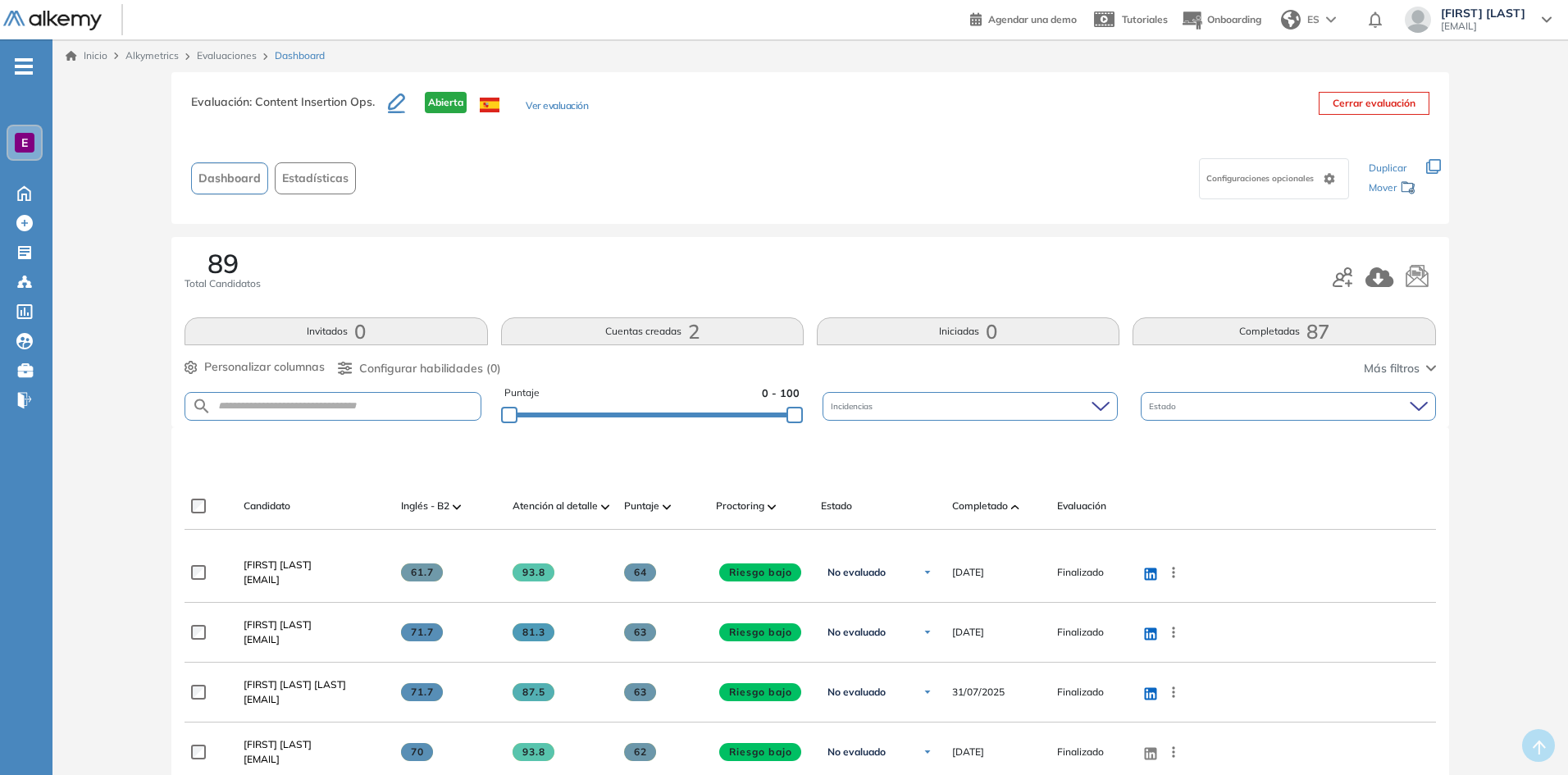 click on "Completado" at bounding box center [998, 506] 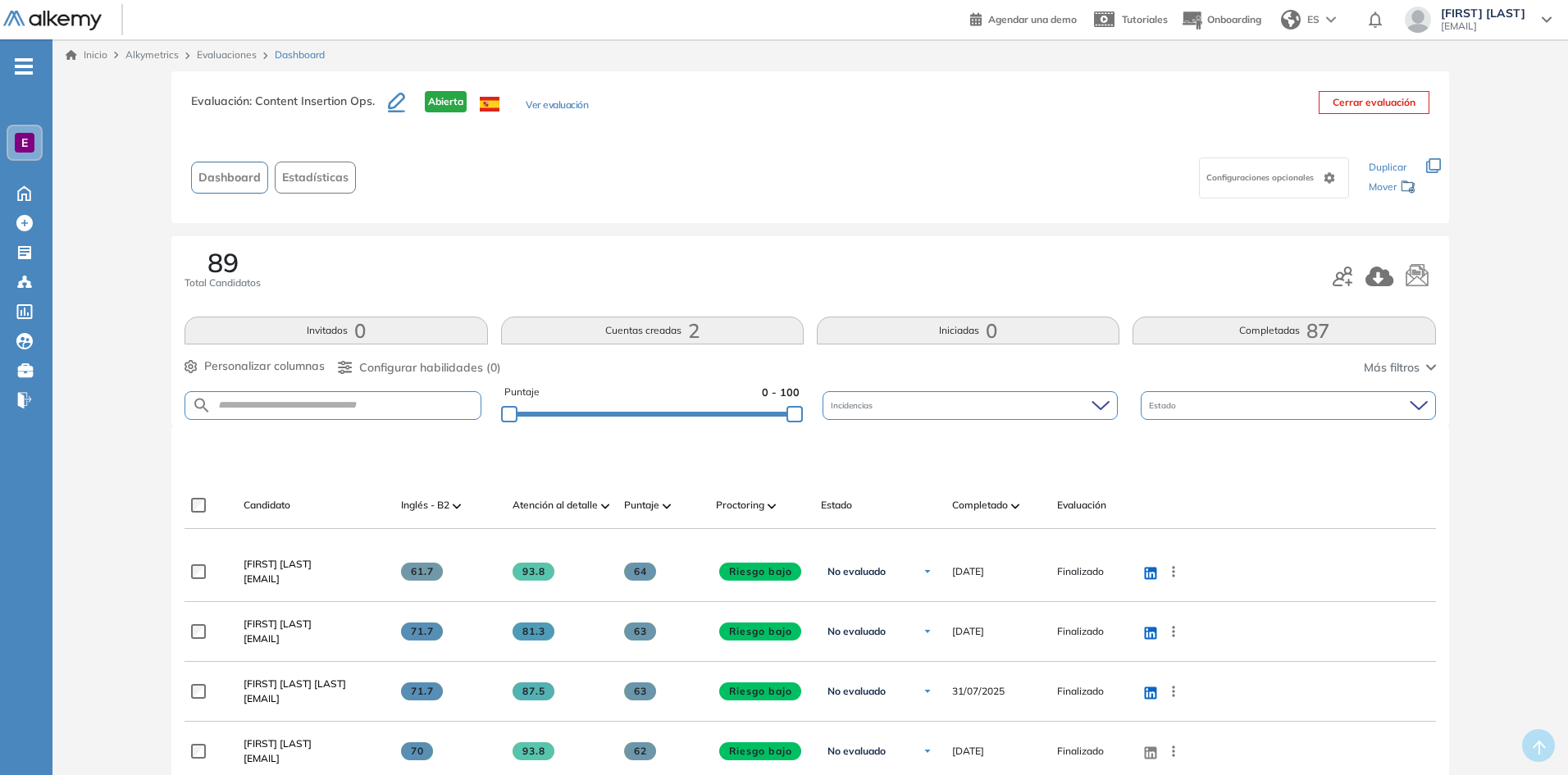 scroll, scrollTop: 0, scrollLeft: 0, axis: both 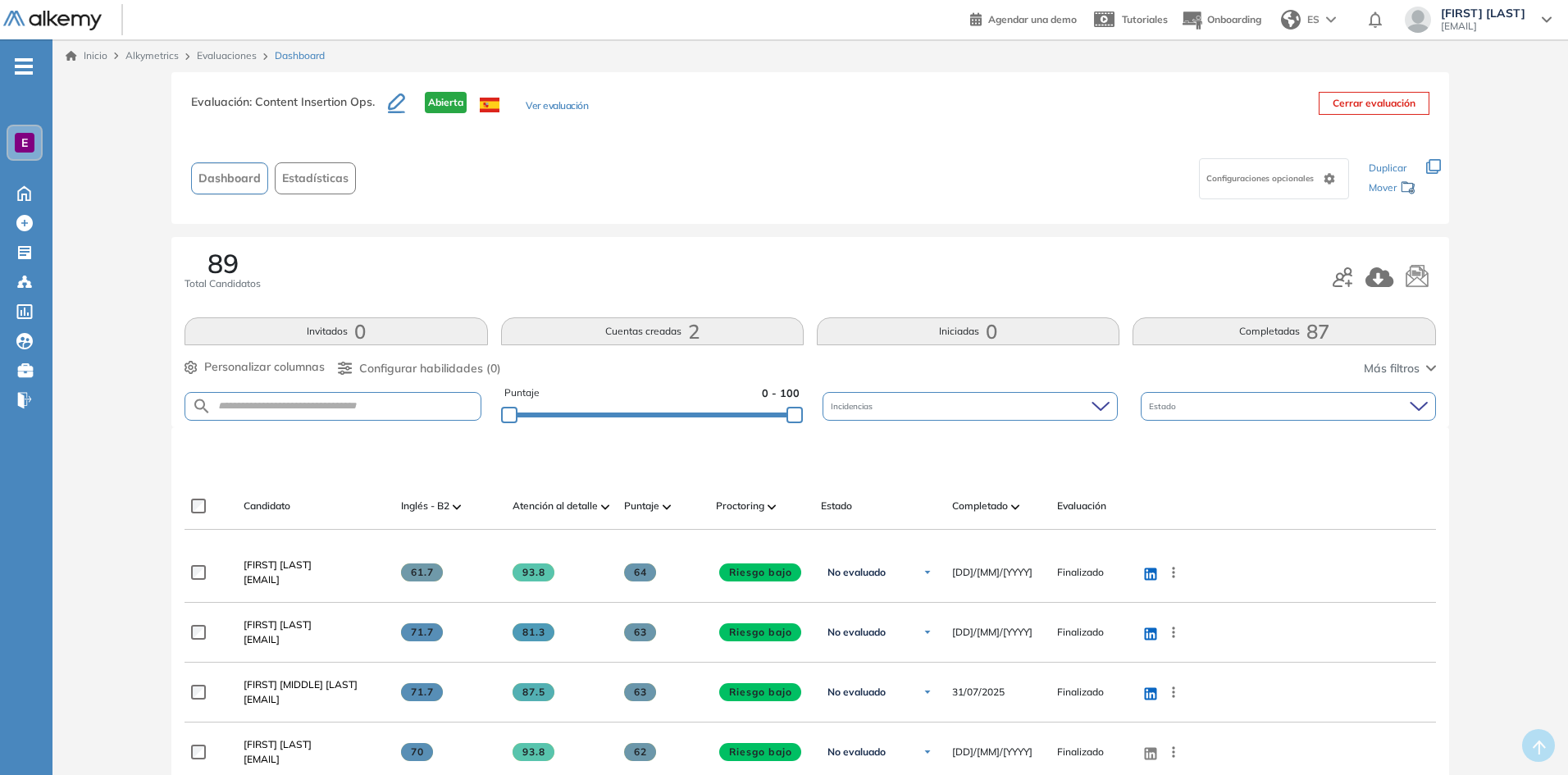 click on "Completado" at bounding box center [998, 506] 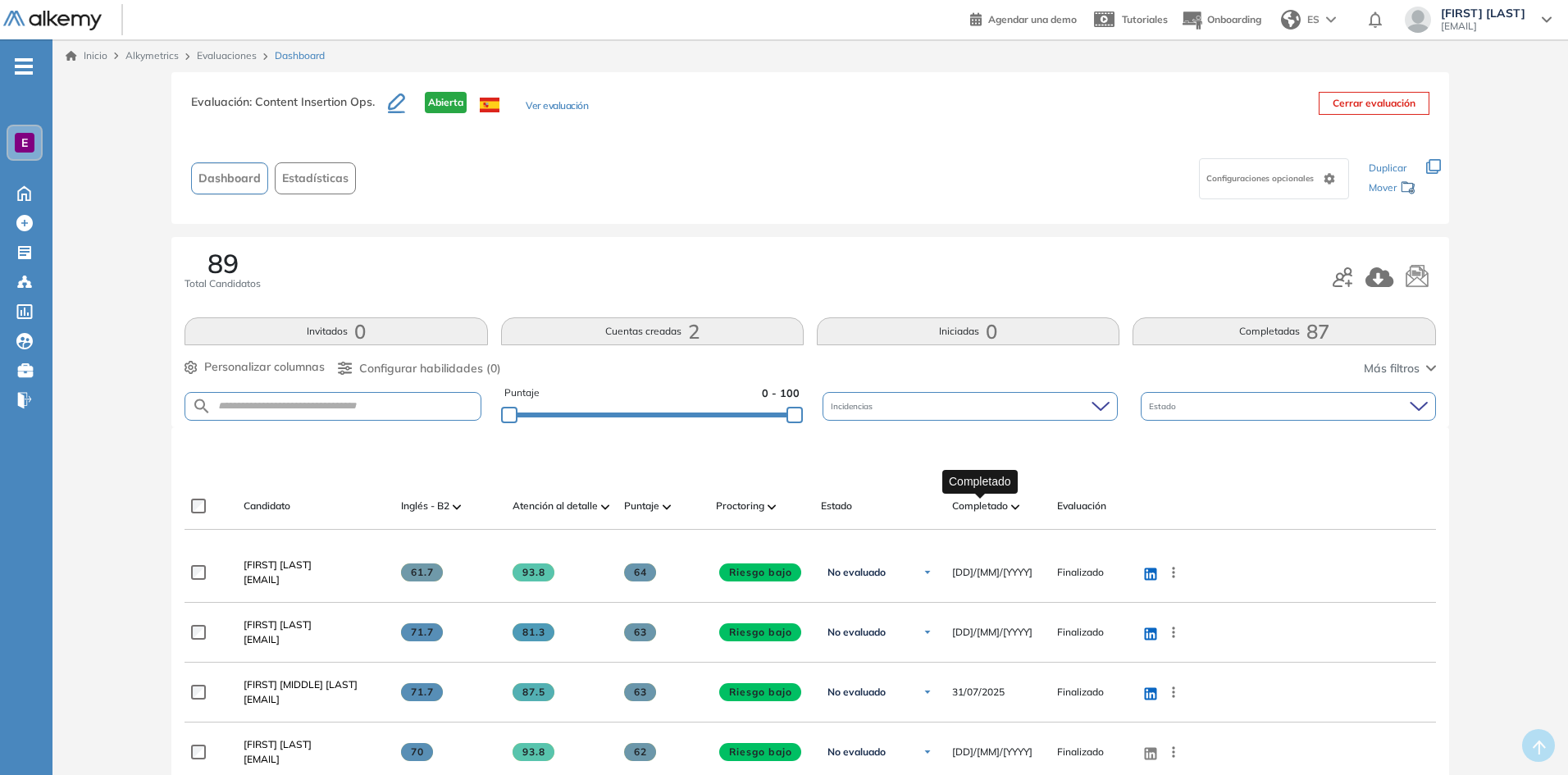 click on "Completado" at bounding box center [980, 506] 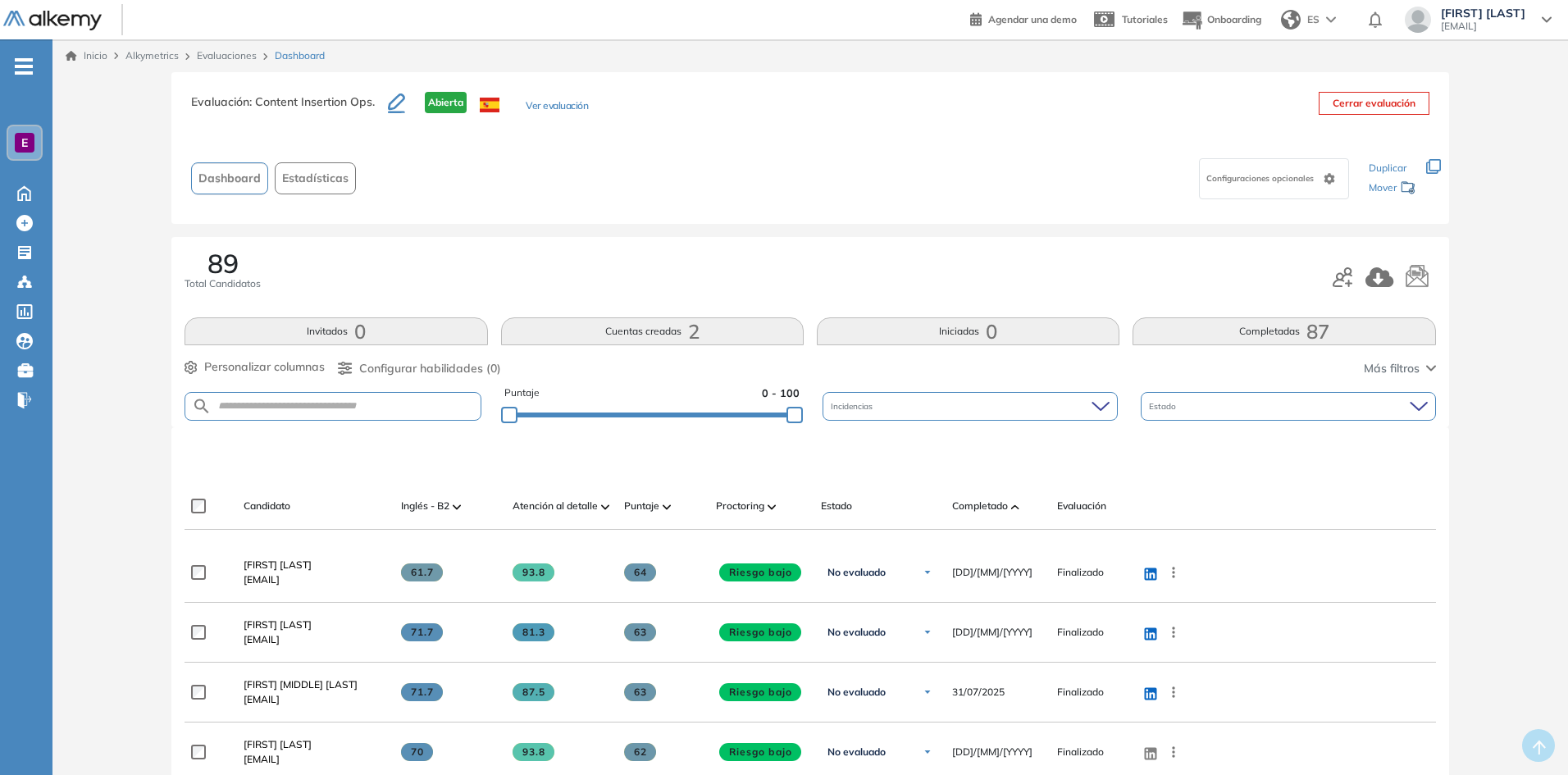 click at bounding box center (1015, 507) 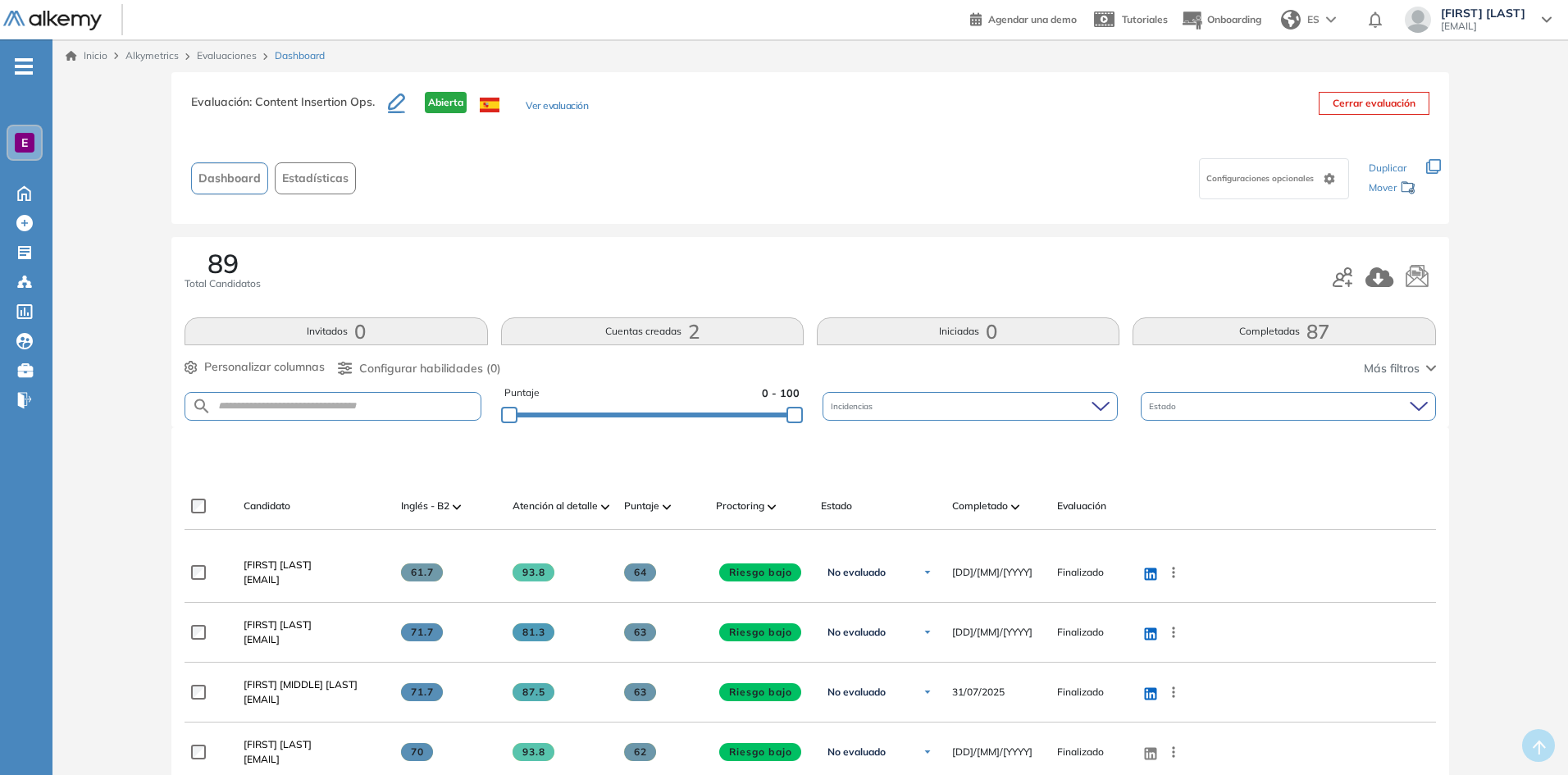 click at bounding box center [1015, 507] 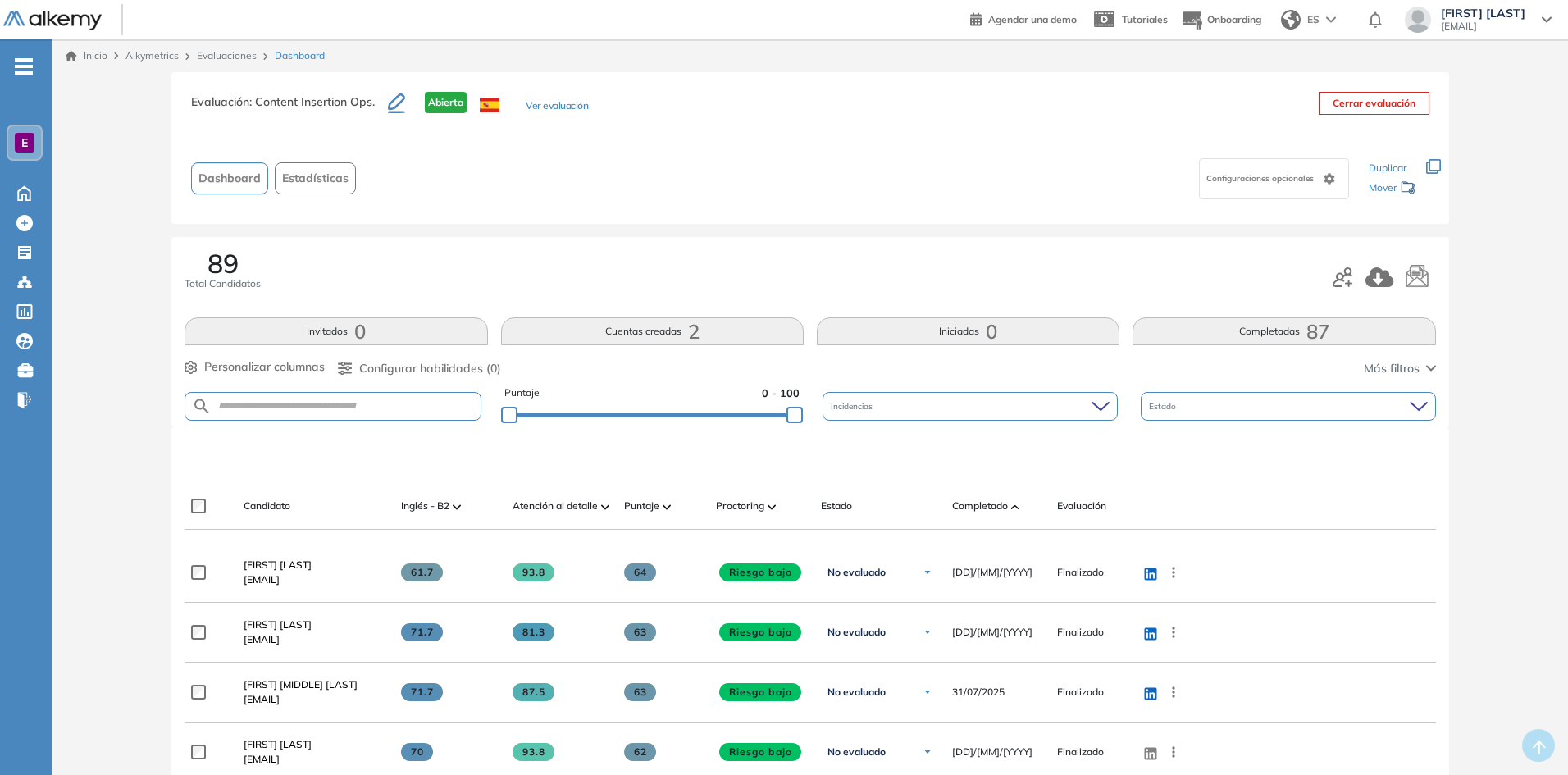 click on "E" at bounding box center [25, 143] 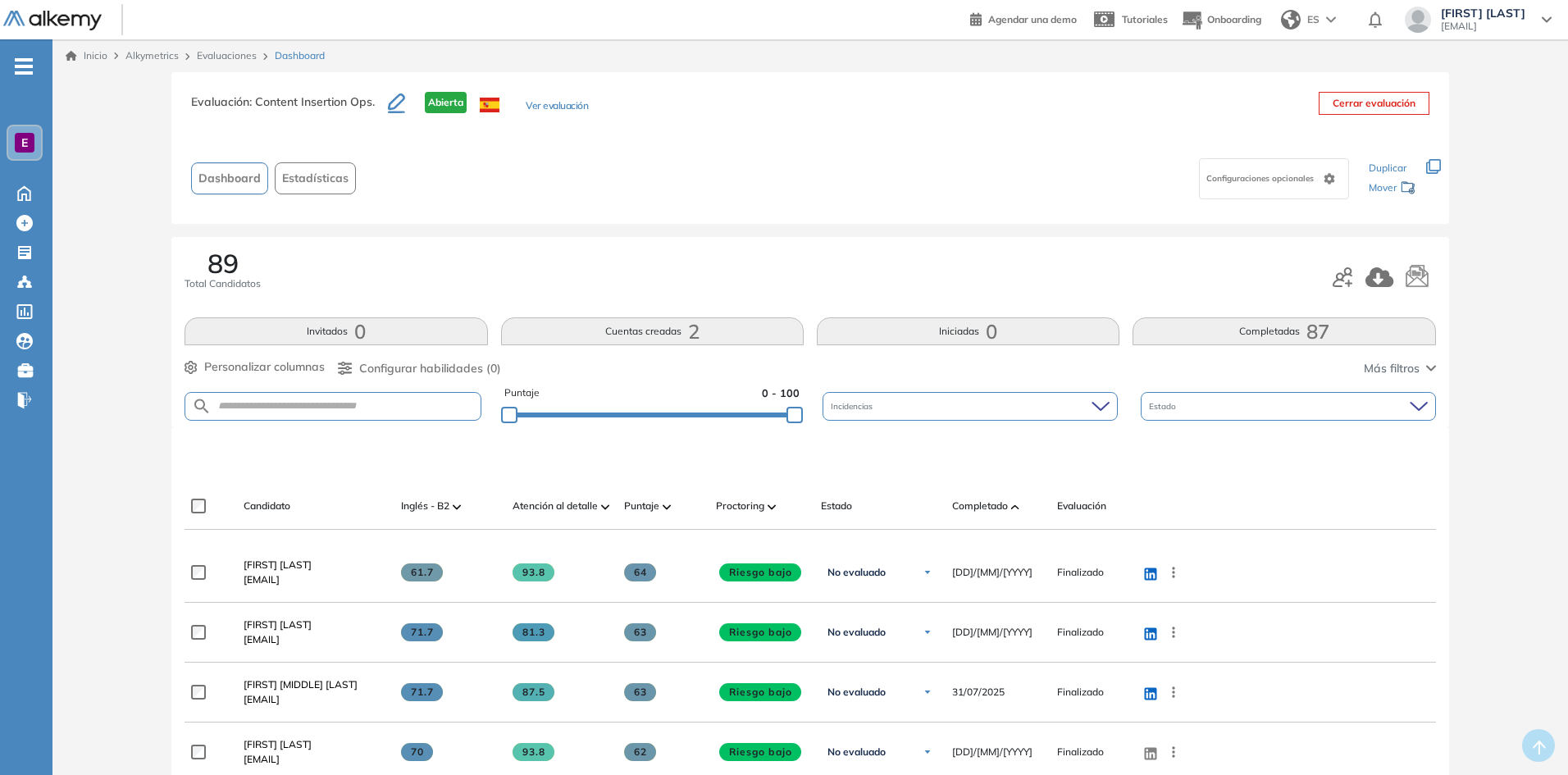 click on "Evaluación : Content Insertion Ops. Abierta Ver evaluación Cerrar evaluación Dashboard Estadísticas Configuraciones opcionales Los siguientes tests ya no están disponibles o tienen una nueva versión Revisa en el catálogo otras opciones o su detalle. Entendido Duplicar Mover" at bounding box center (809, 148) 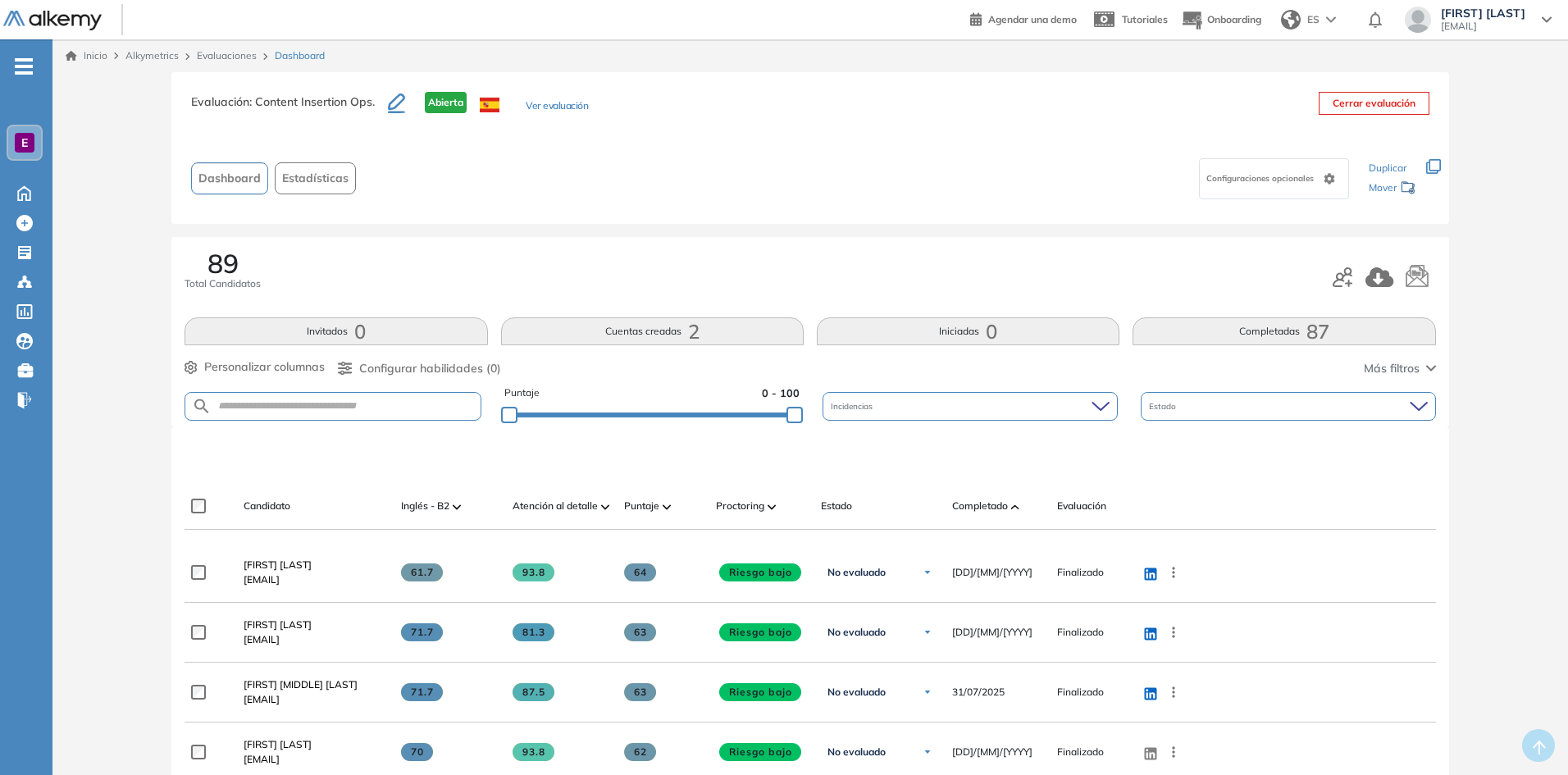 click on "Inicio" at bounding box center (86, 56) 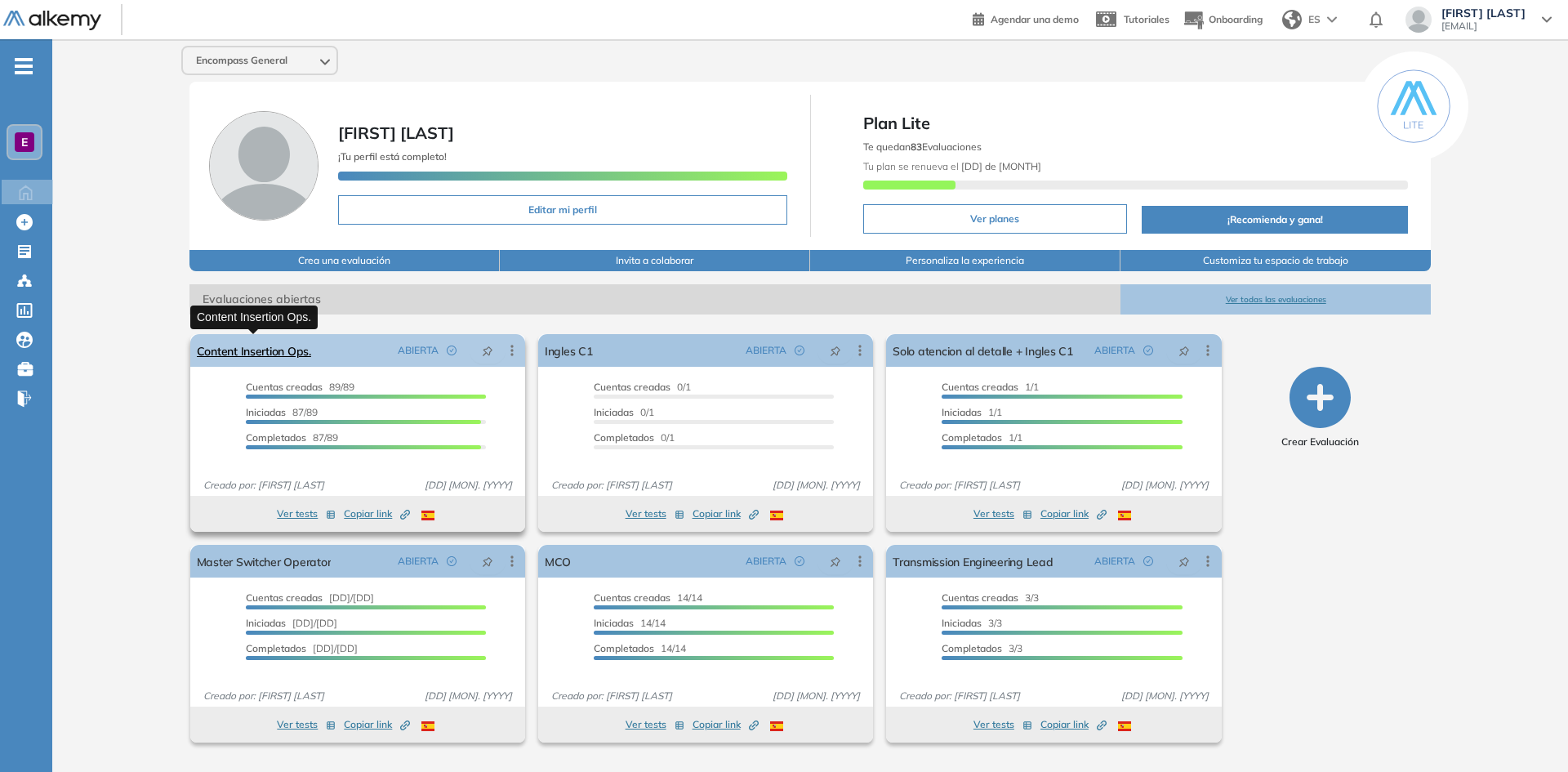 click on "Content Insertion Ops." at bounding box center [254, 350] 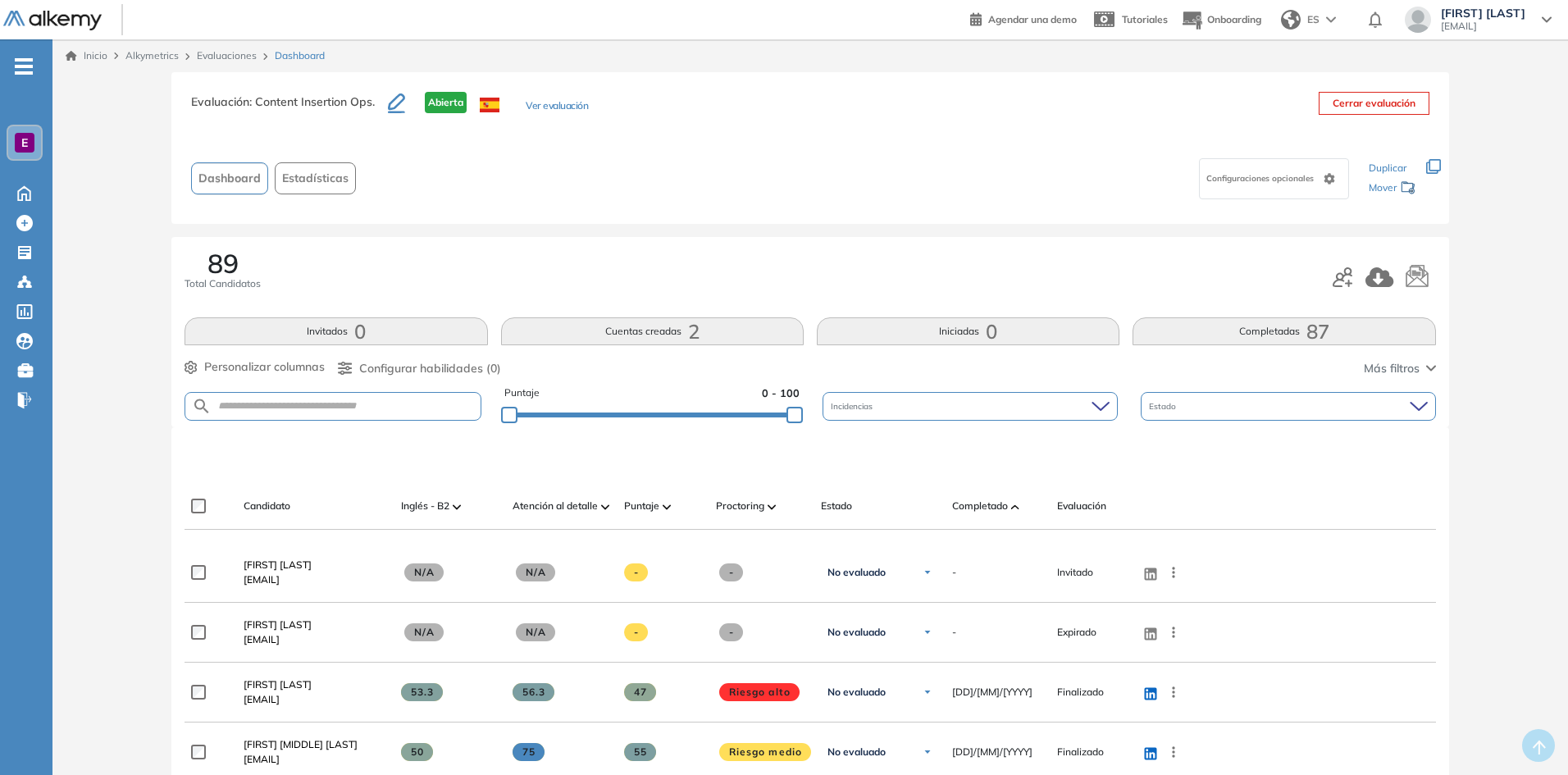 click on "Completadas 87" at bounding box center [1283, 331] 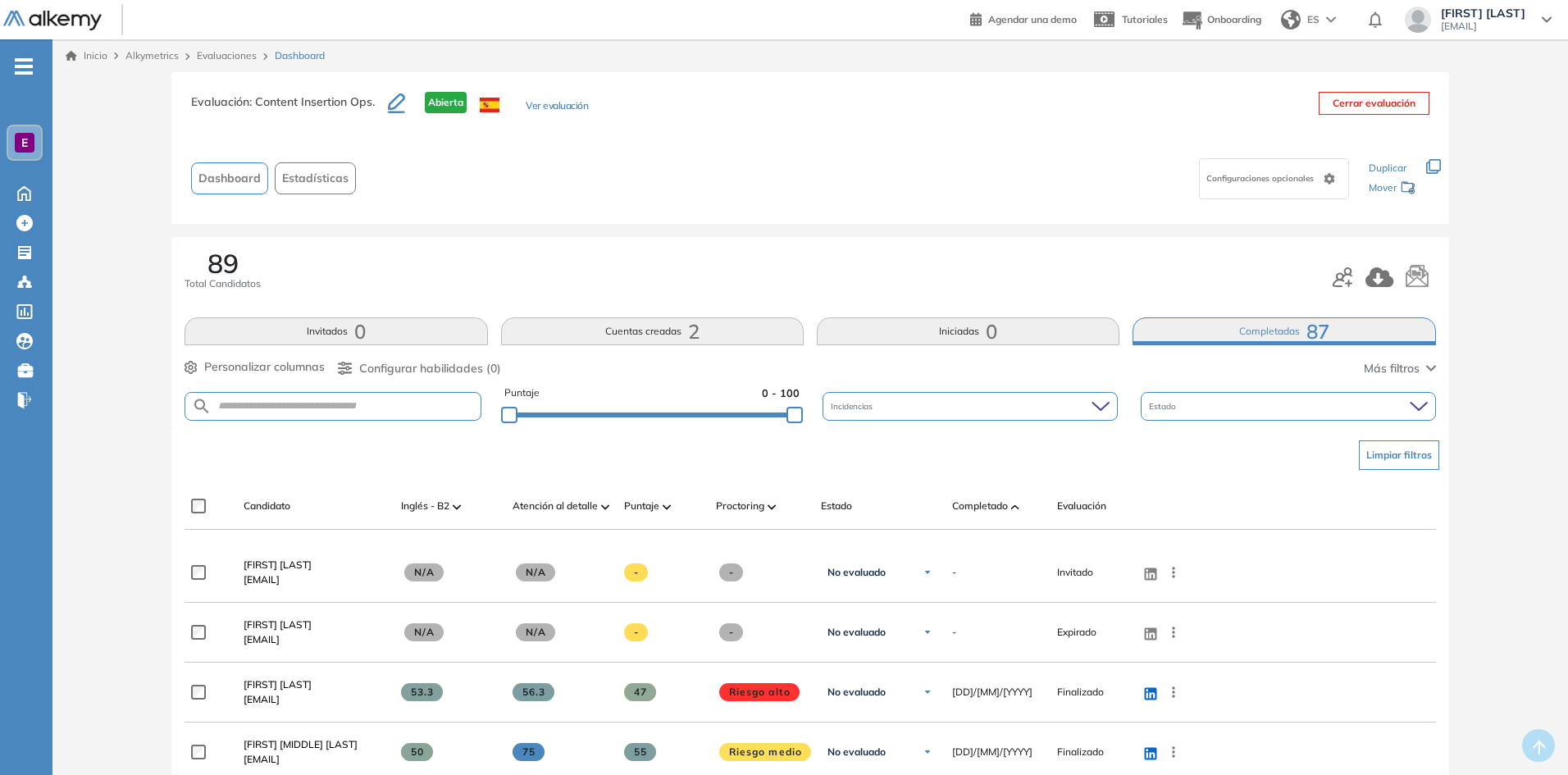 click on "Completadas 87" at bounding box center (1283, 331) 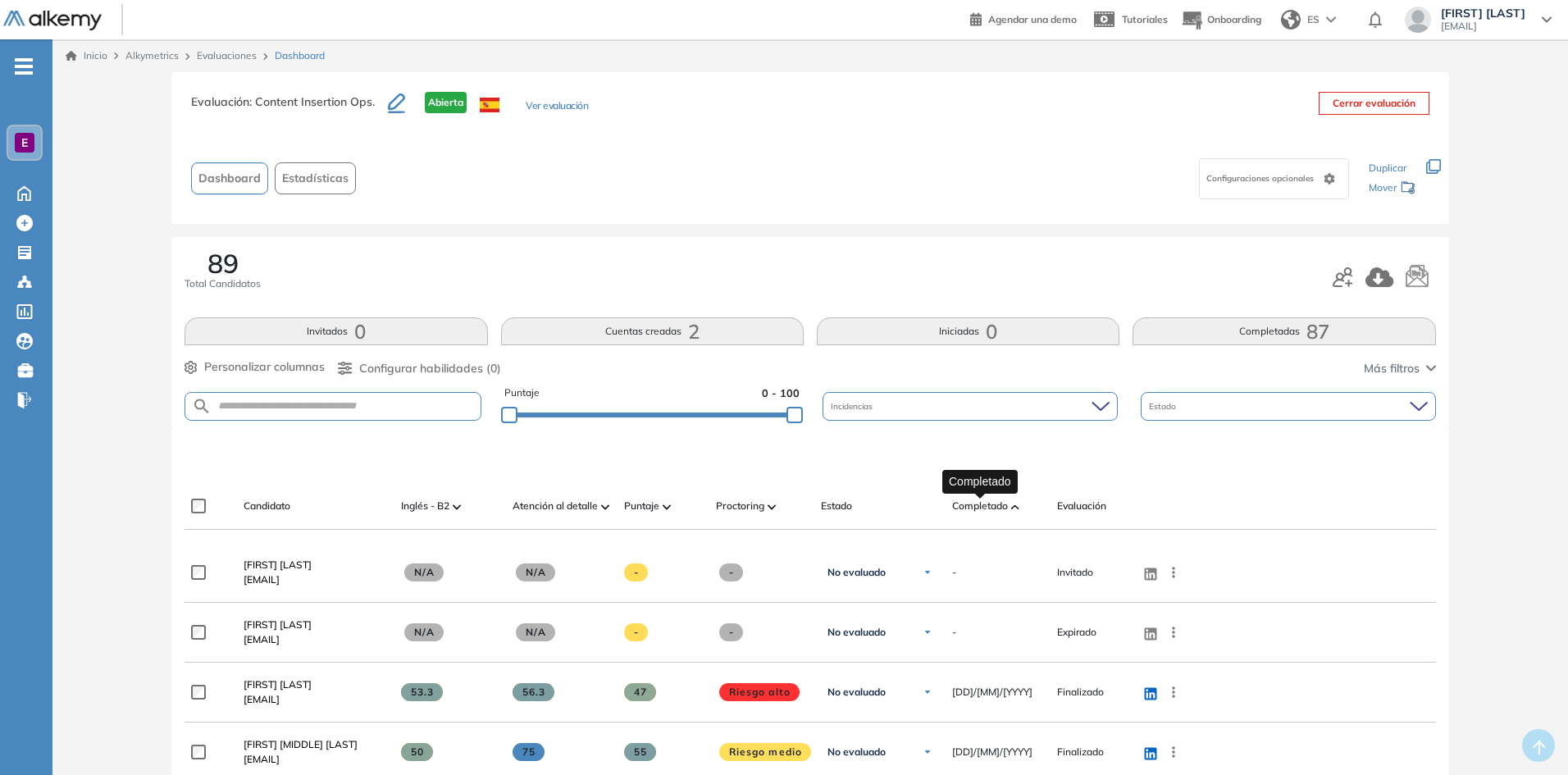 click on "Completado" at bounding box center [980, 506] 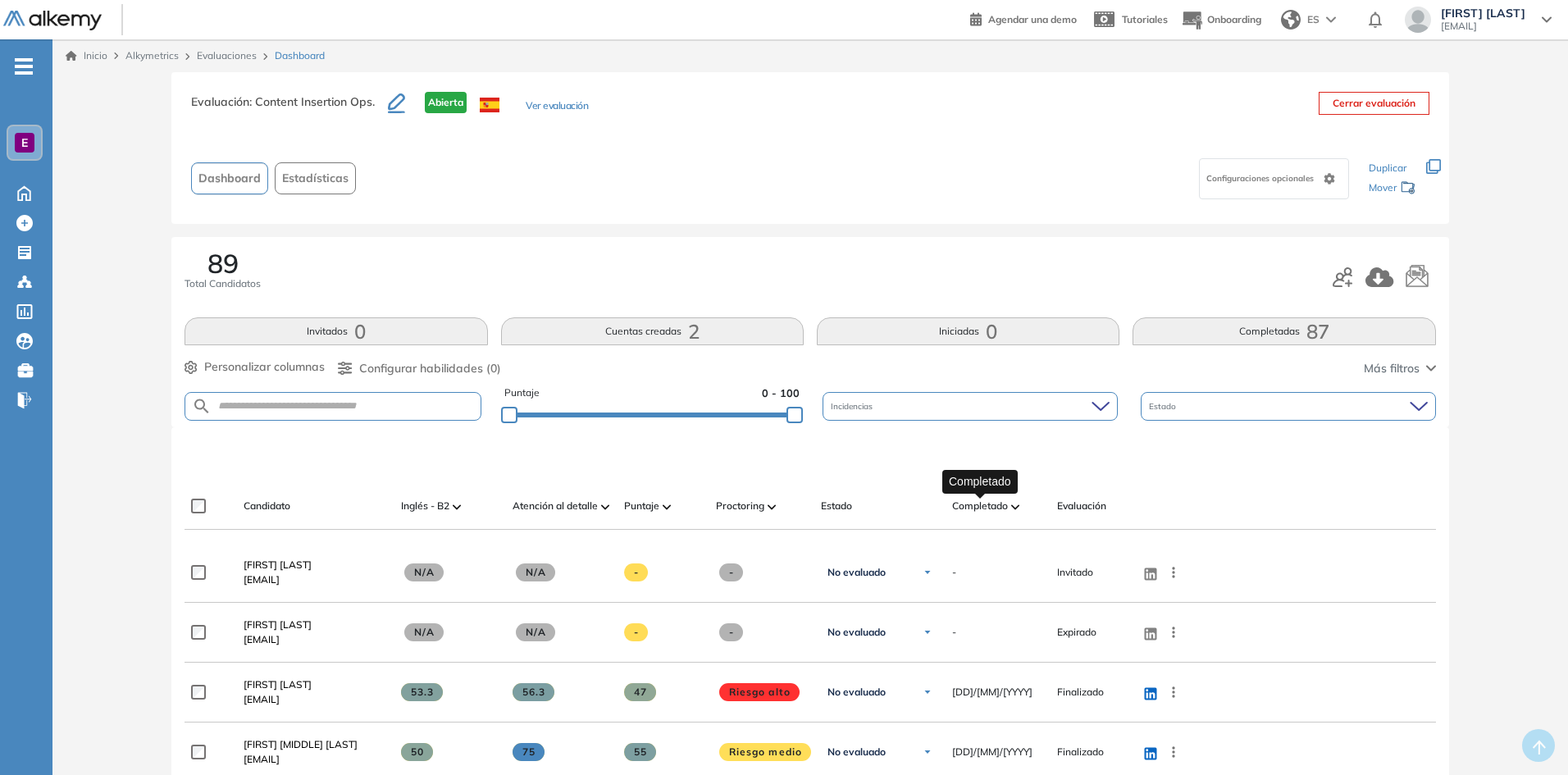 click on "Completado" at bounding box center [980, 506] 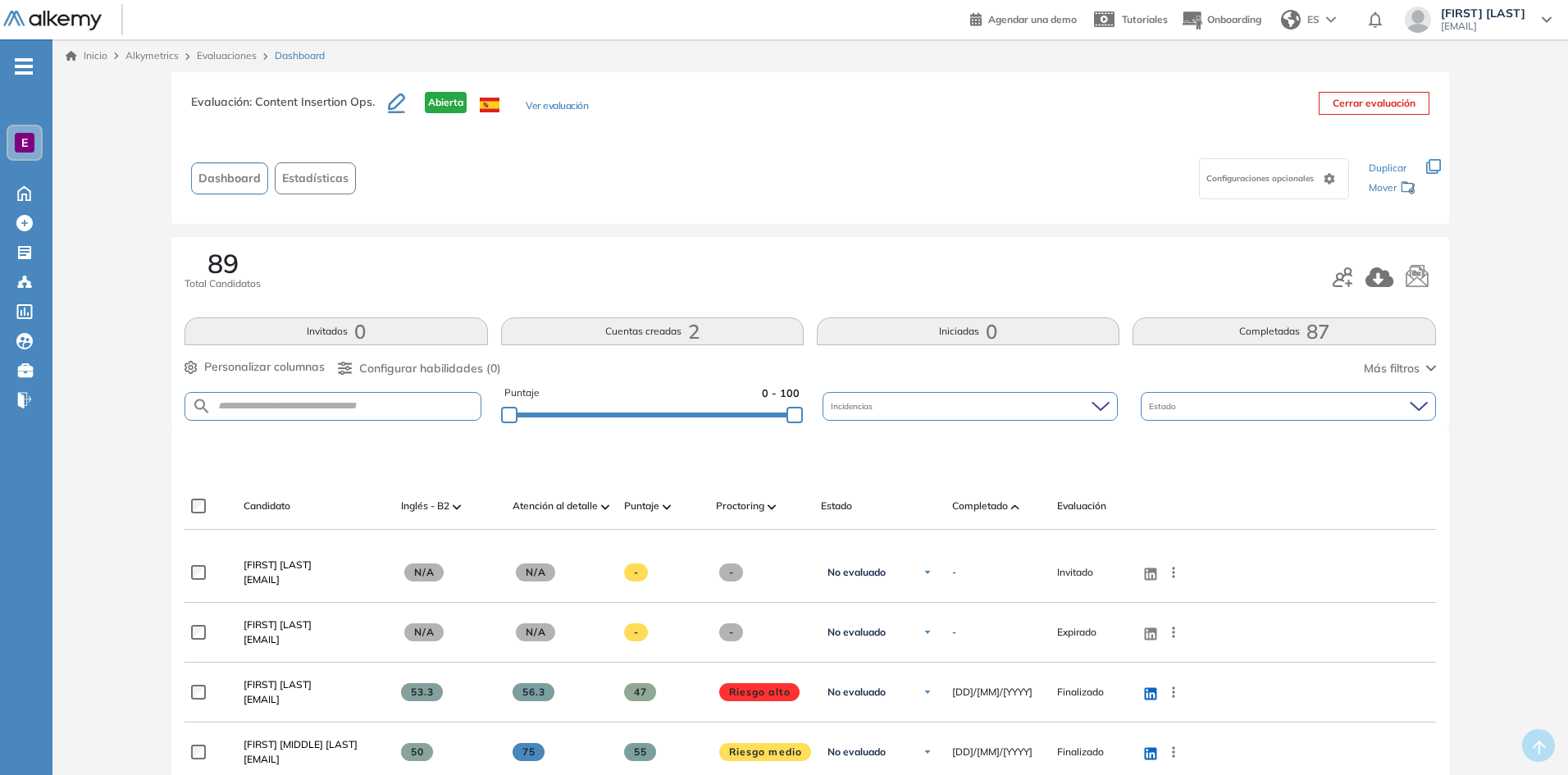 click on "89 Total Candidatos Invitados 0 Cuentas creadas 2 Iniciadas 0 Completadas 87   Personalizar columnas Personalizar columnas Candidato Fijar columna Inglés - B2 Fijar columna Atención al detalle Fijar columna Puntaje Fijar columna Proctoring Fijar columna País Provincia Estado Fijar columna Completado Fijar columna Evaluación Fijar columna Fecha límite Personalidad Alkemy - INAP Razonamiento Lógico - Intermedio Resiliencia (versión reducida) Resolución de problemas - Básico Flexibilidad Laboral Preguntas complementarias Intereses y Motivación - Parte 2 Cancelar Aplicar Configurar habilidades (0) Más filtros Puntaje 0 - 100 Incidencias Estado" at bounding box center [809, 332] 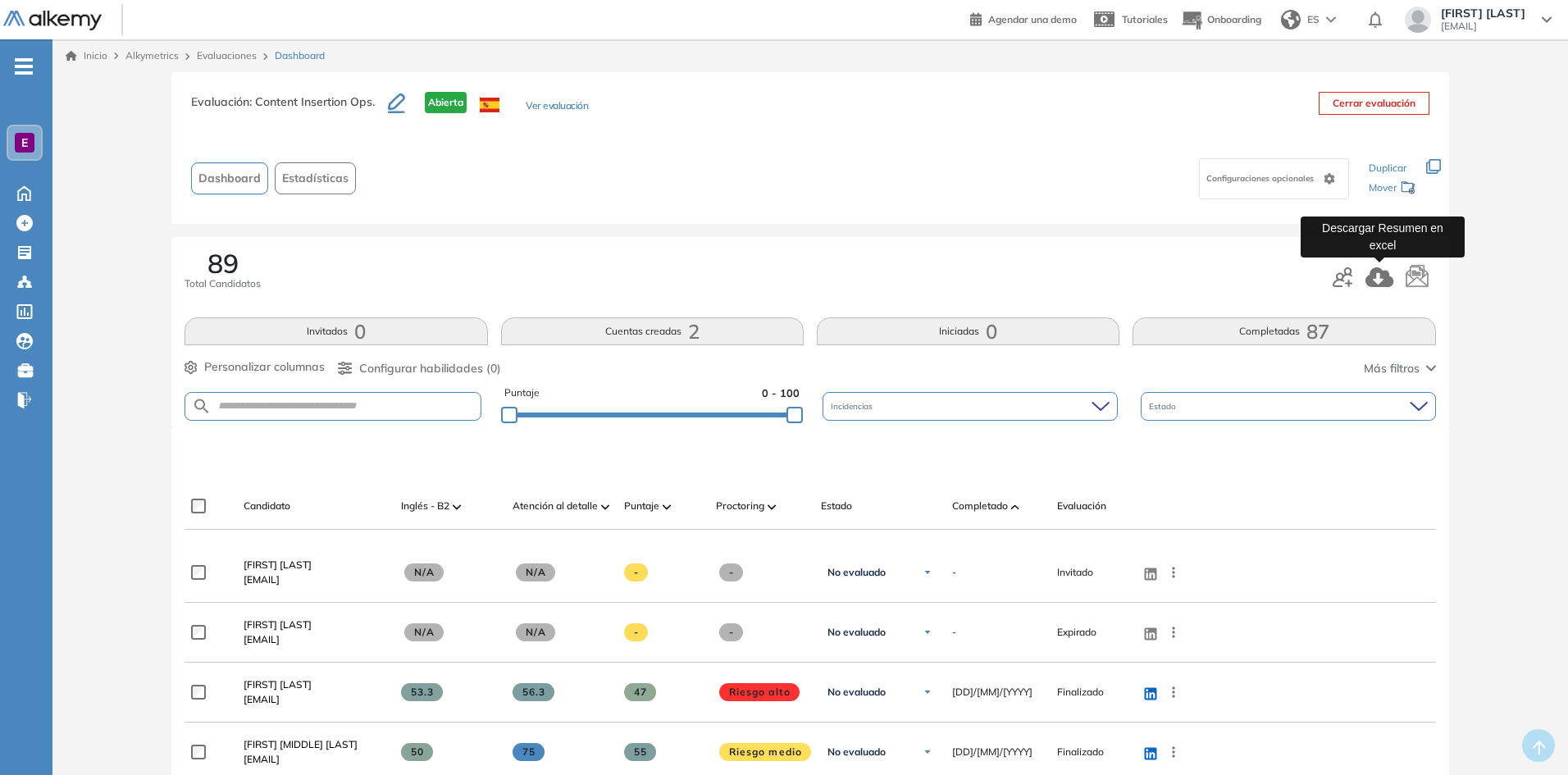 click 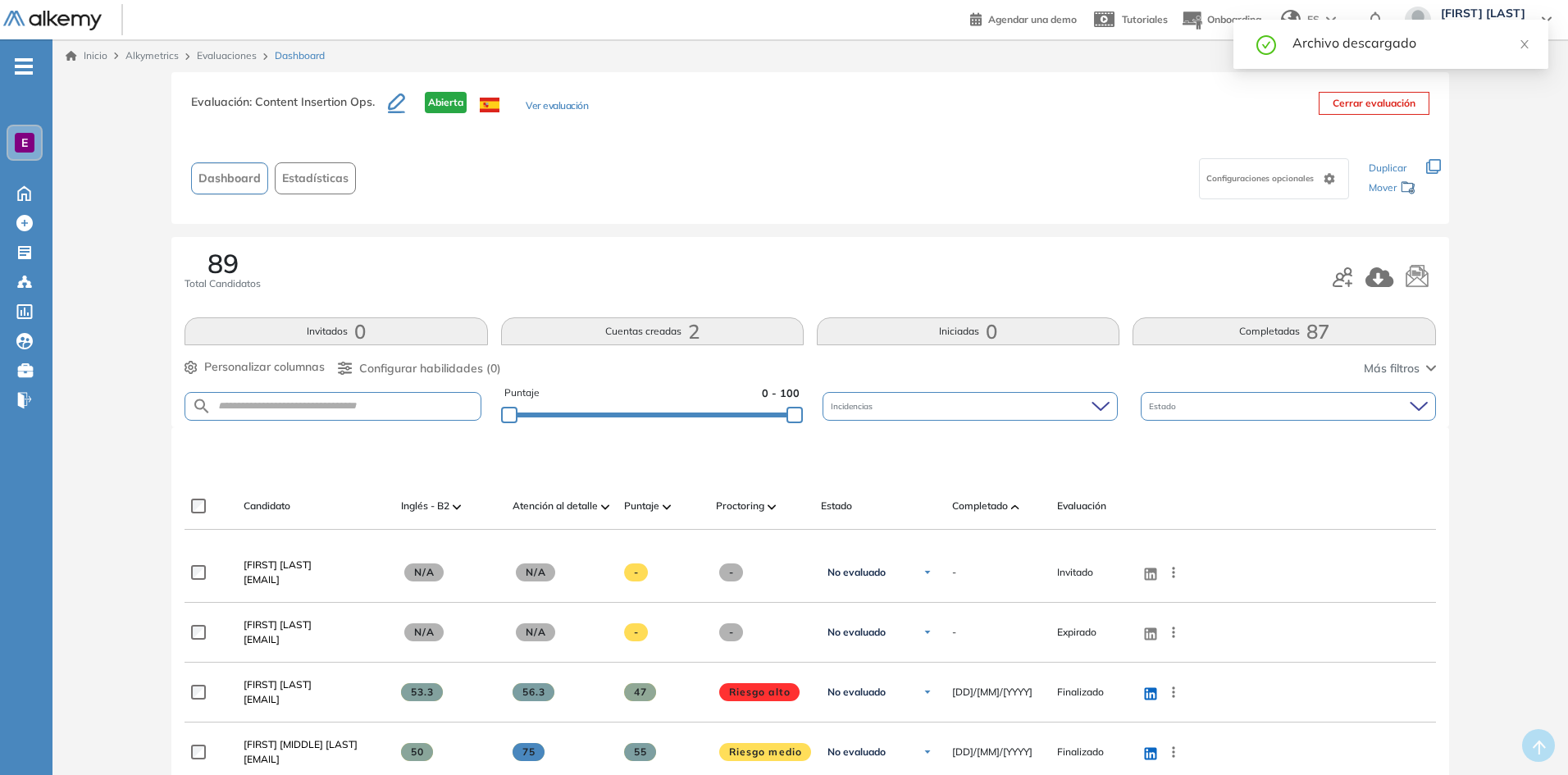 click on "Archivo descargado" at bounding box center [1411, 43] 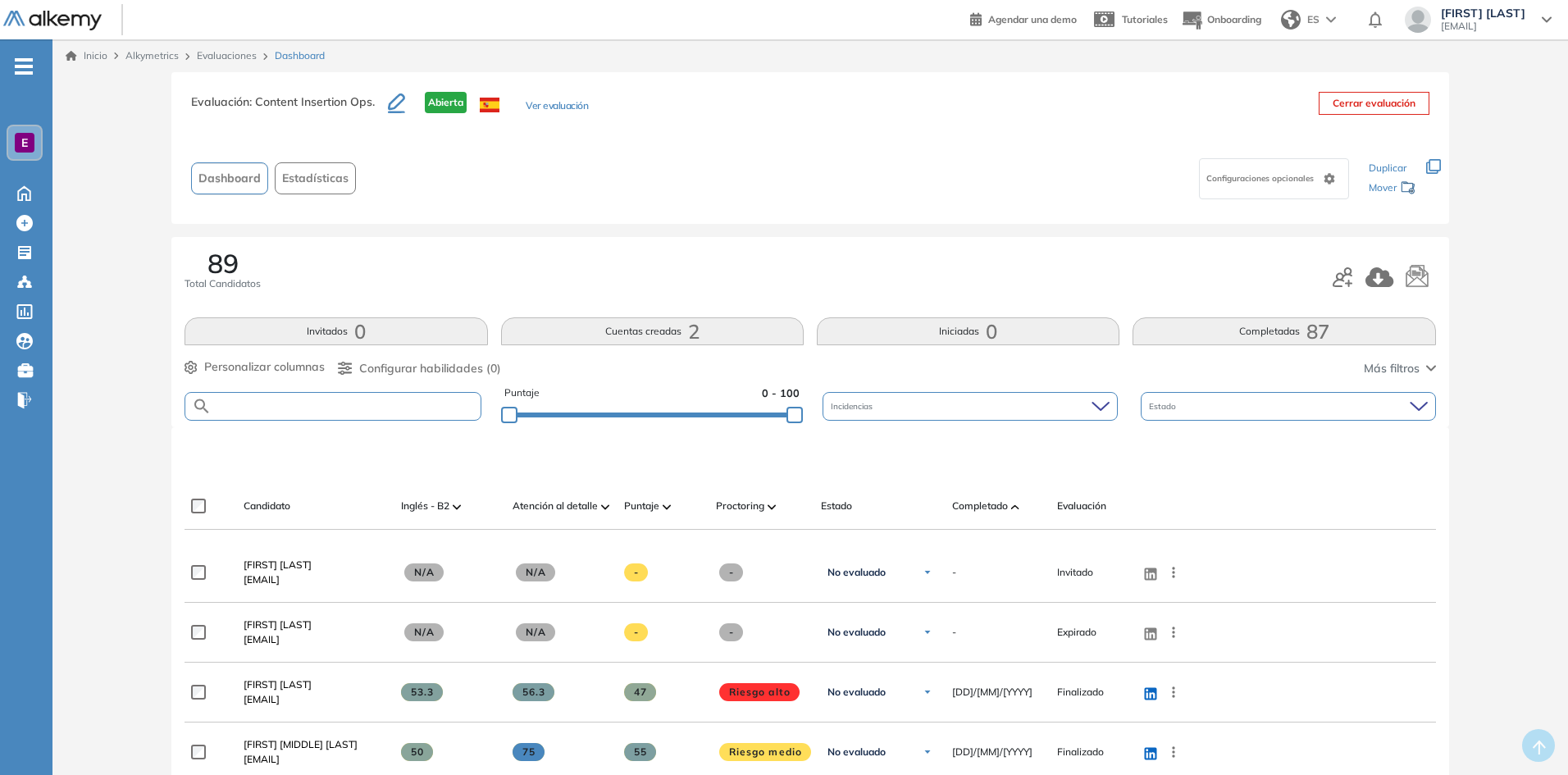 click at bounding box center (345, 406) 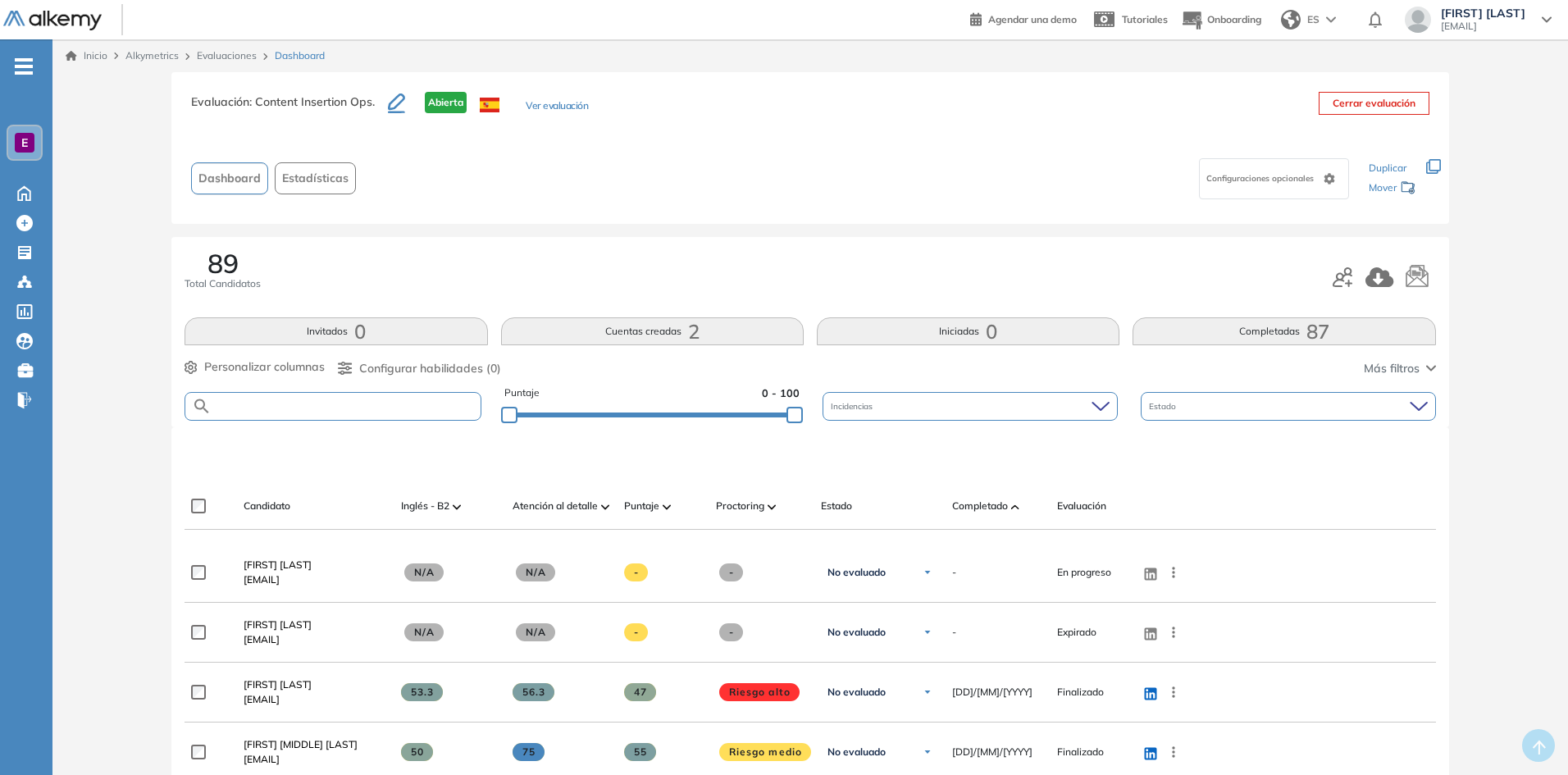 click at bounding box center [345, 406] 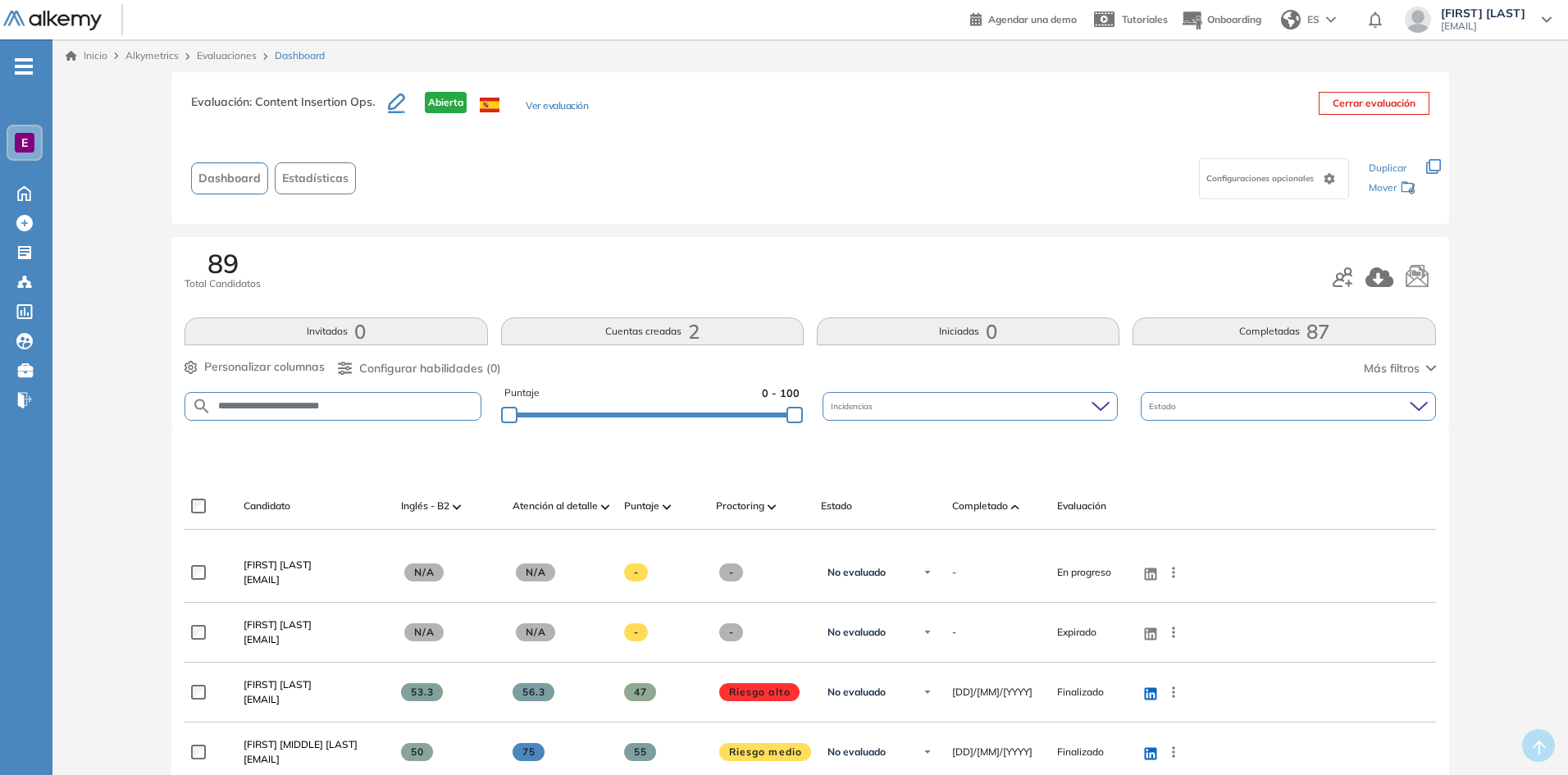 type on "**********" 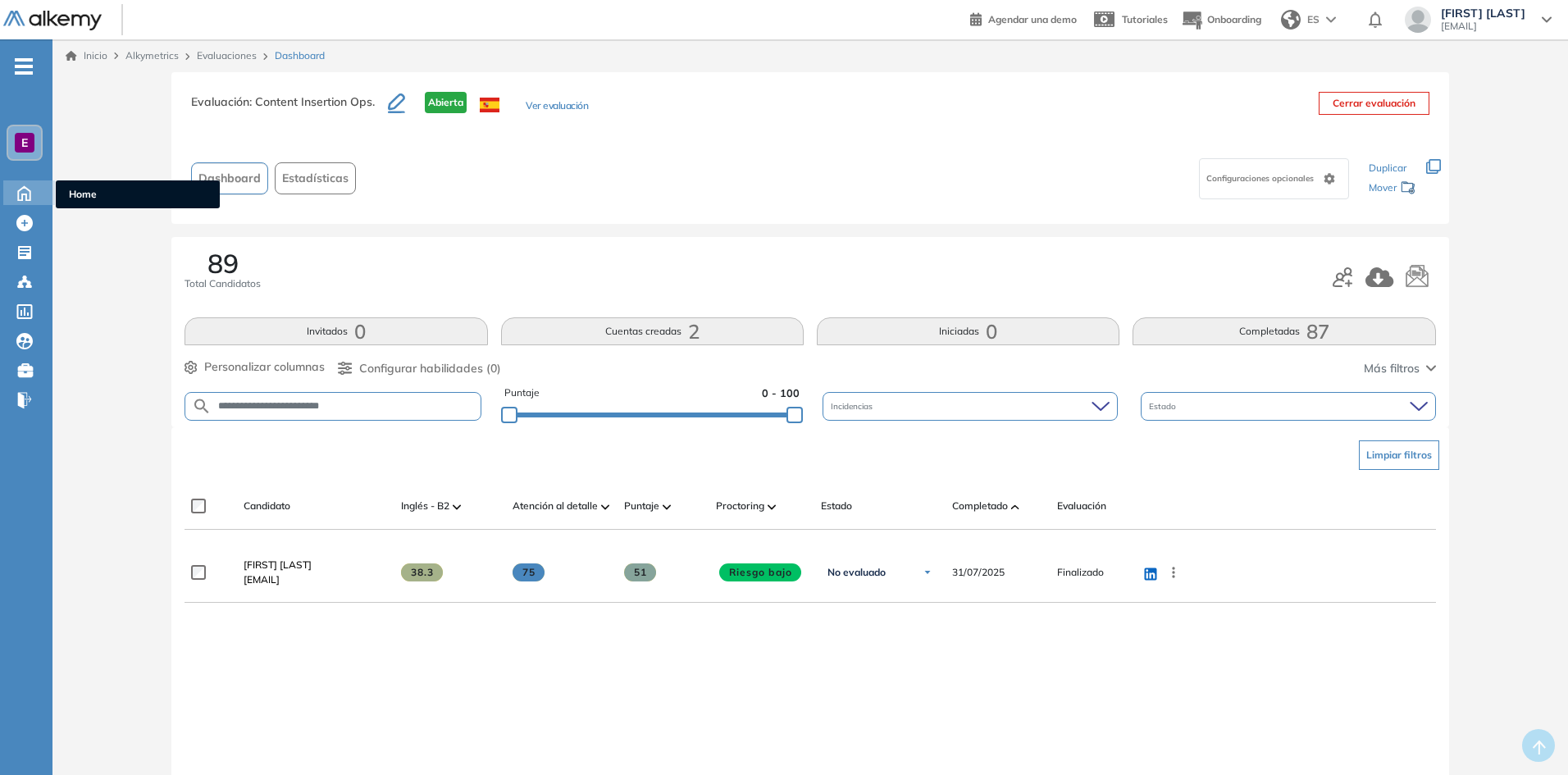 click 